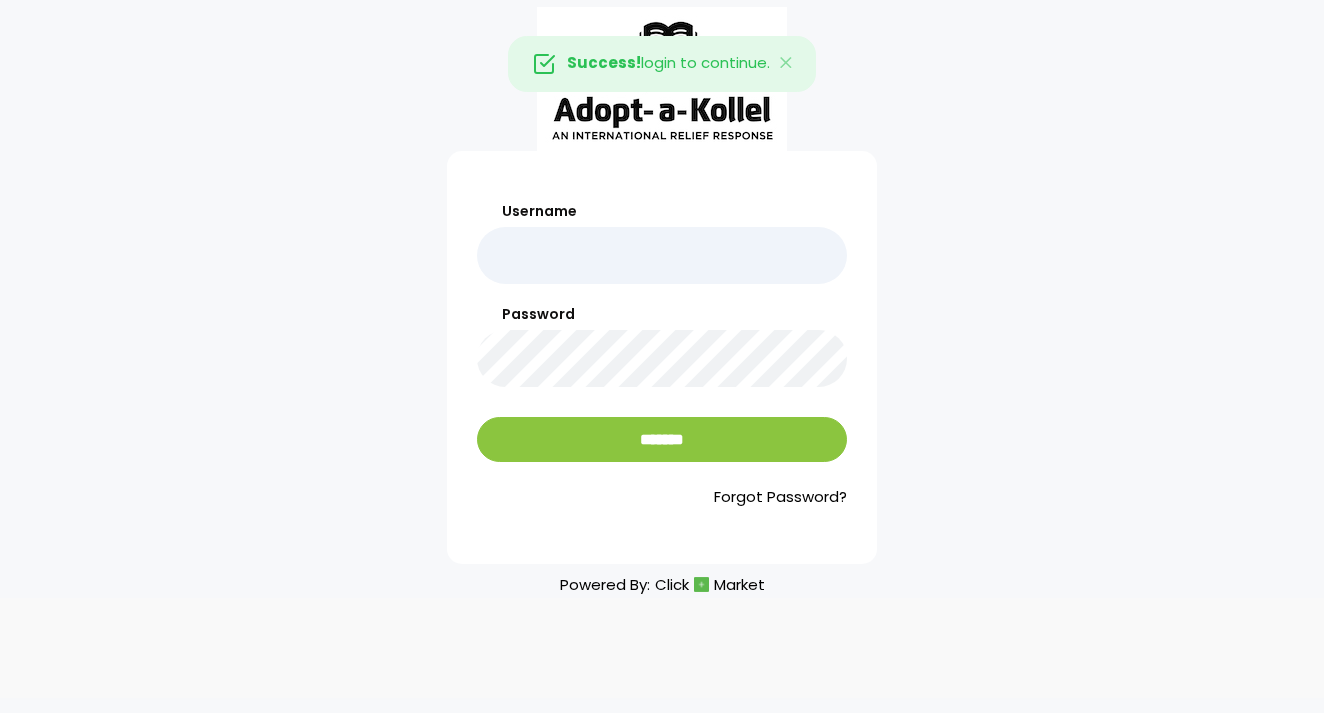 scroll, scrollTop: 0, scrollLeft: 0, axis: both 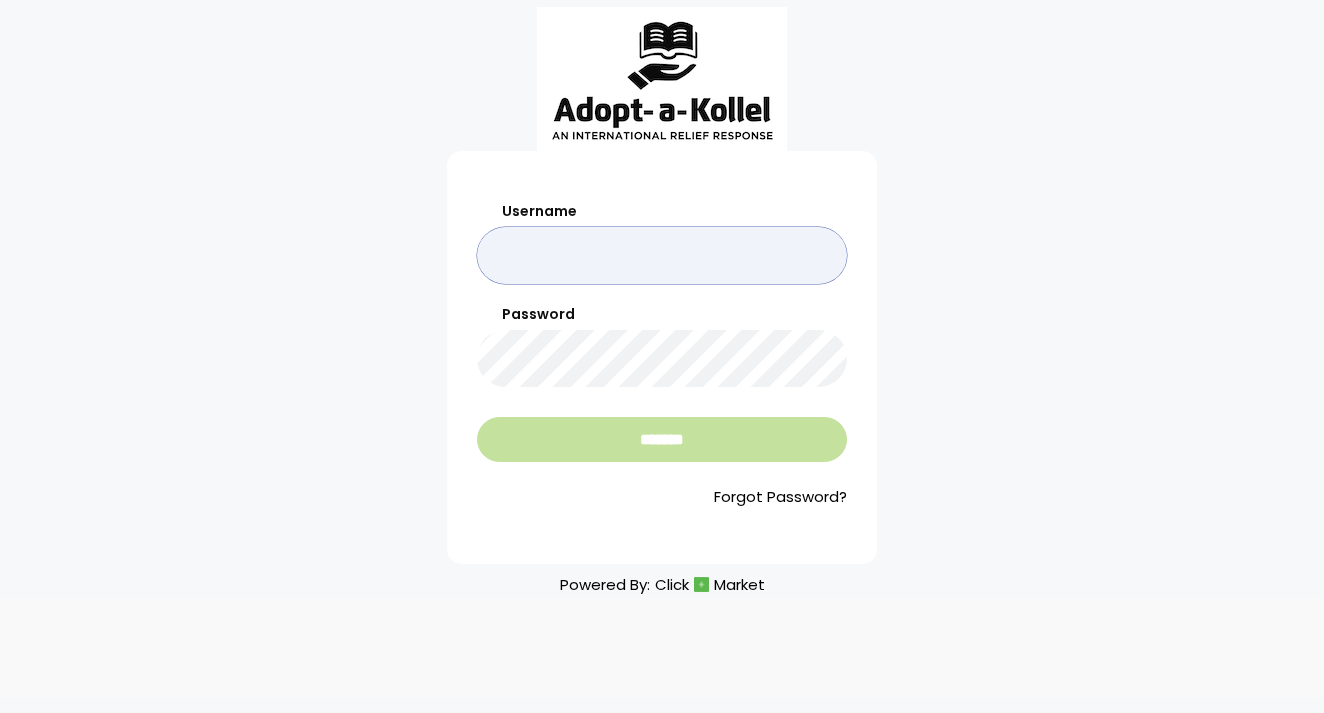 type on "*******" 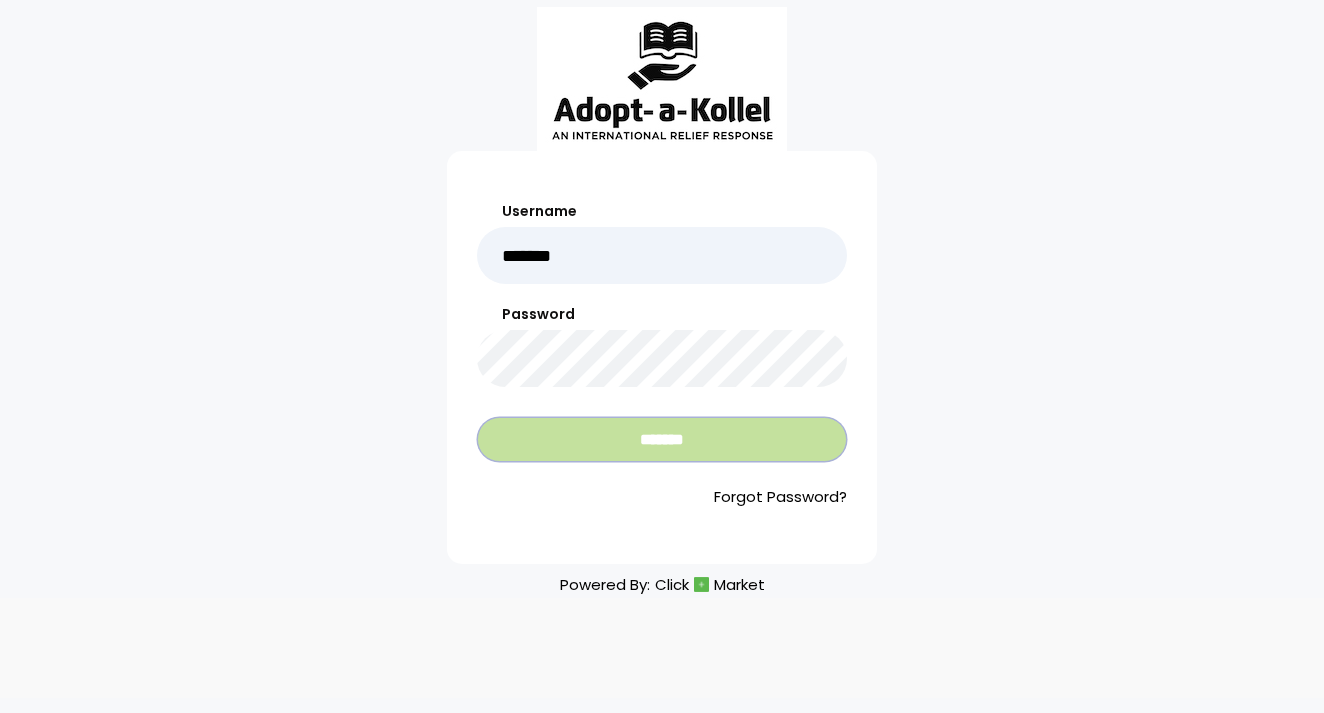 click on "*******" at bounding box center (662, 439) 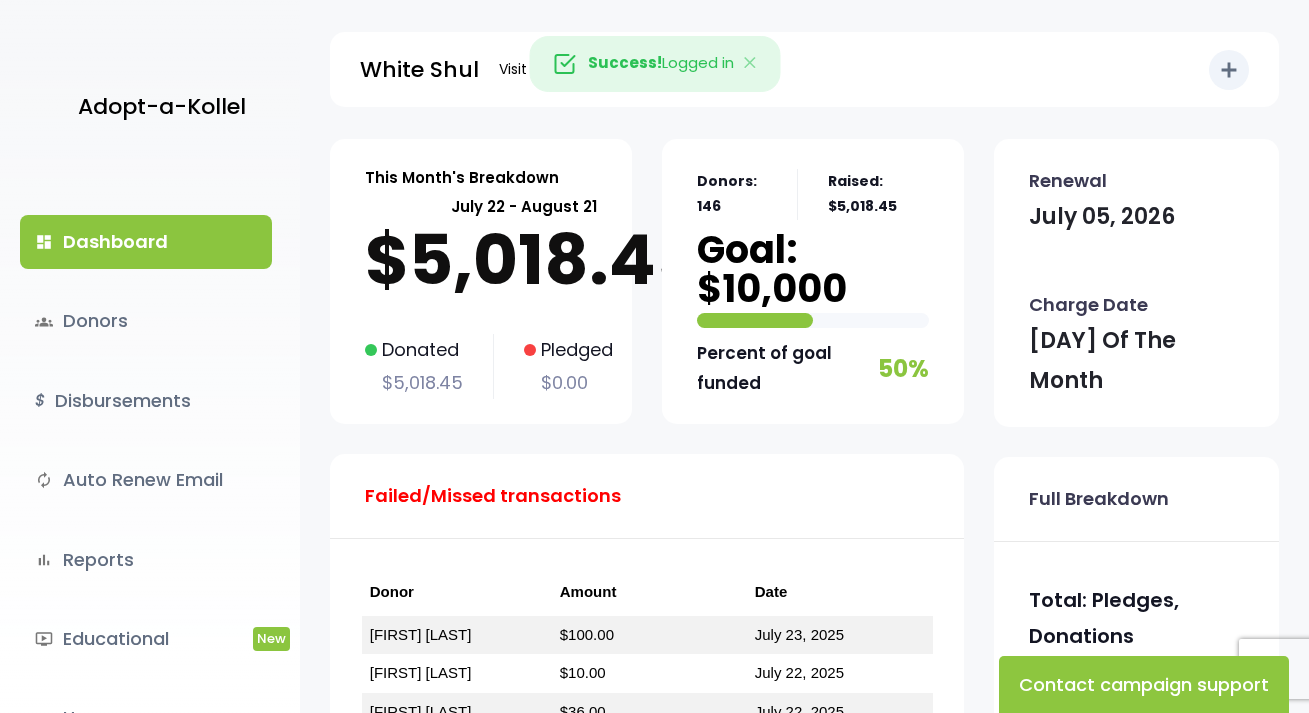 scroll, scrollTop: 0, scrollLeft: 0, axis: both 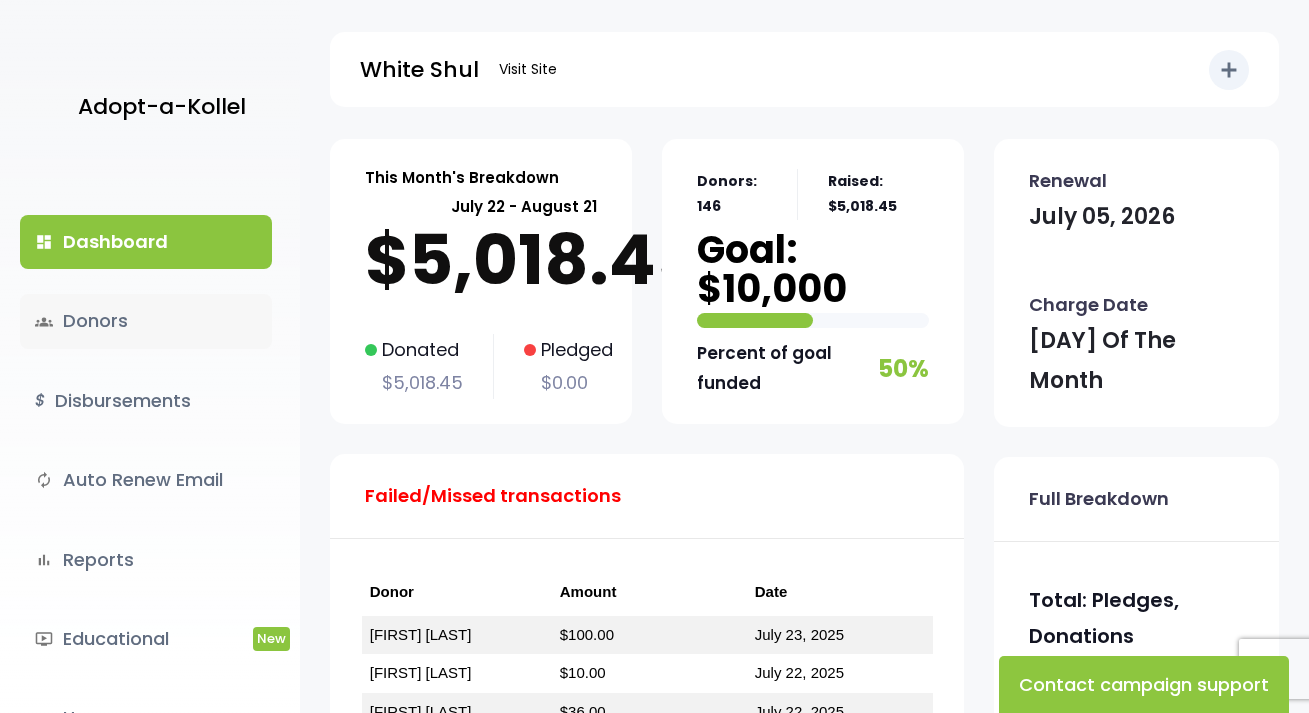 click on "groups Donors" at bounding box center [146, 321] 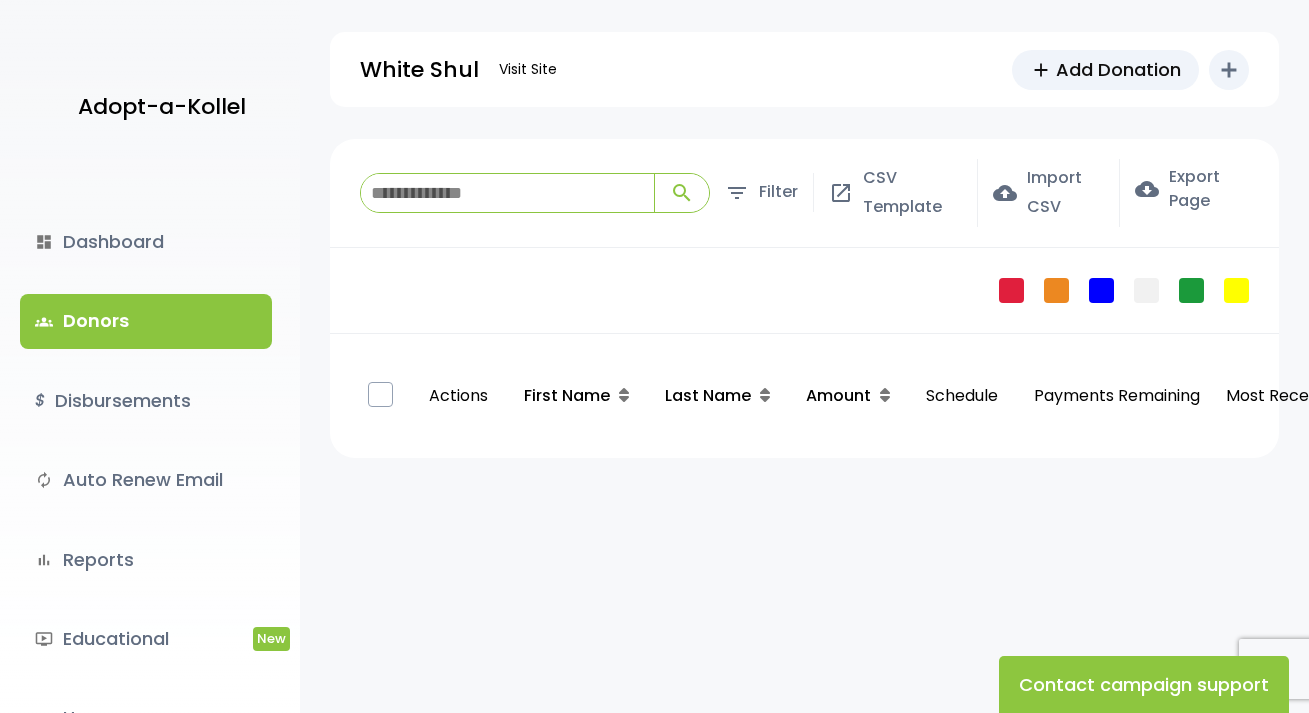 scroll, scrollTop: 0, scrollLeft: 0, axis: both 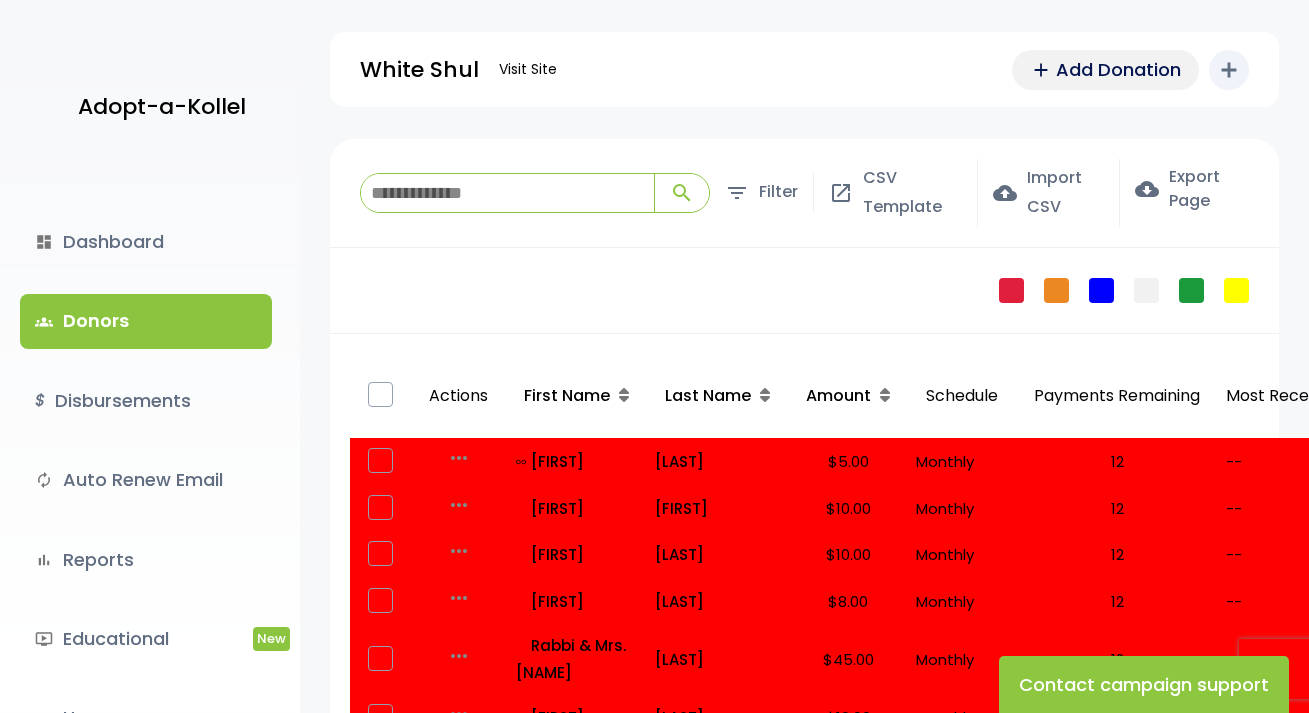 click on "Add Donation" at bounding box center (1118, 69) 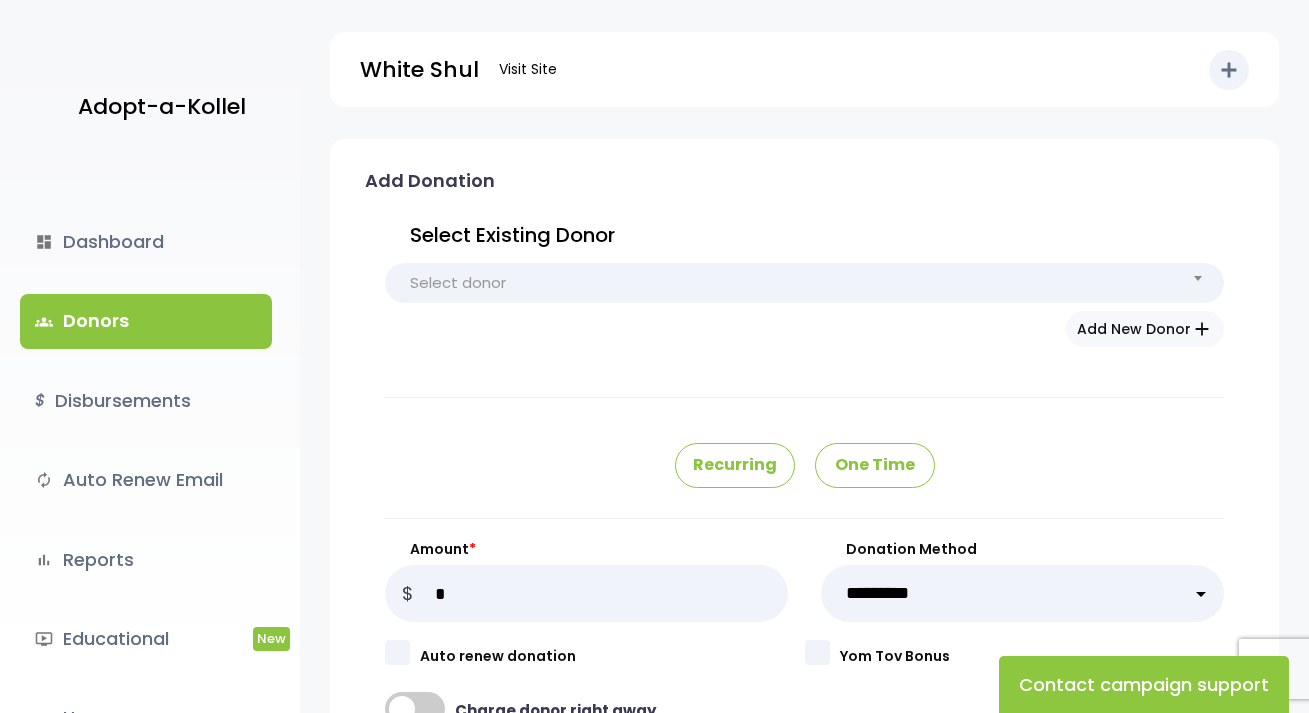scroll, scrollTop: 0, scrollLeft: 0, axis: both 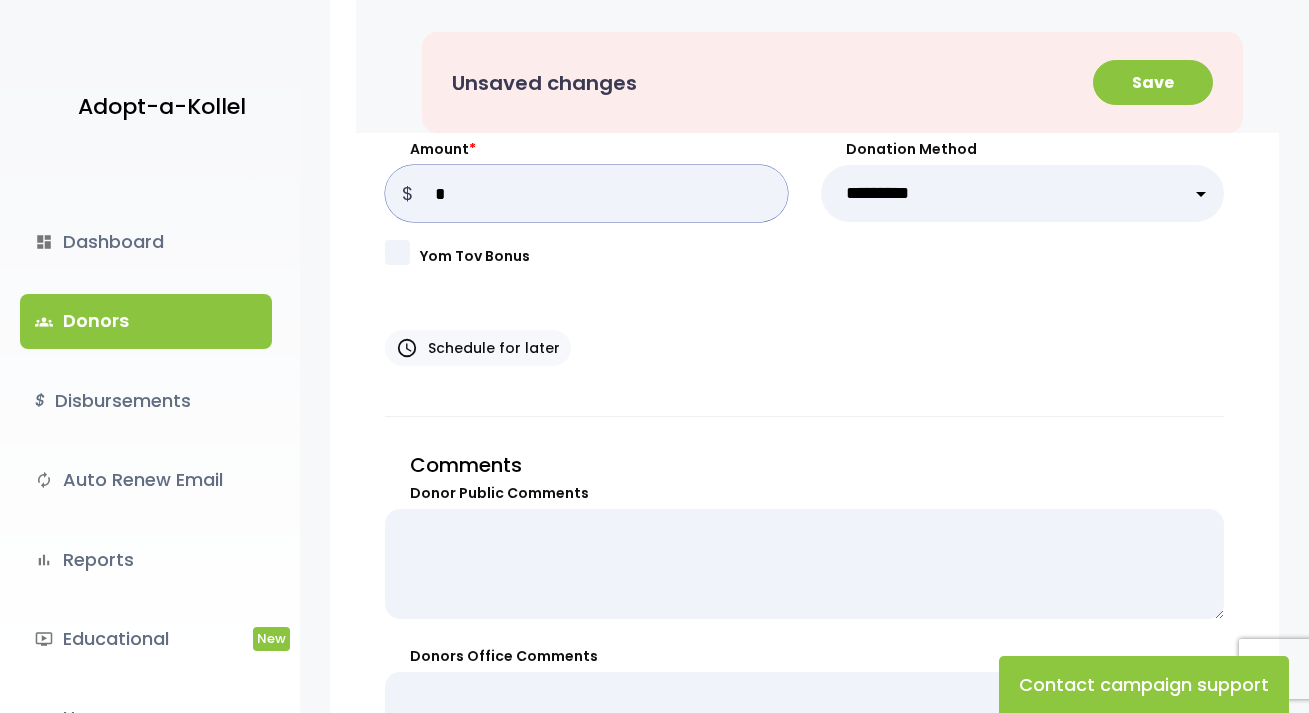 drag, startPoint x: 571, startPoint y: 210, endPoint x: 304, endPoint y: 204, distance: 267.0674 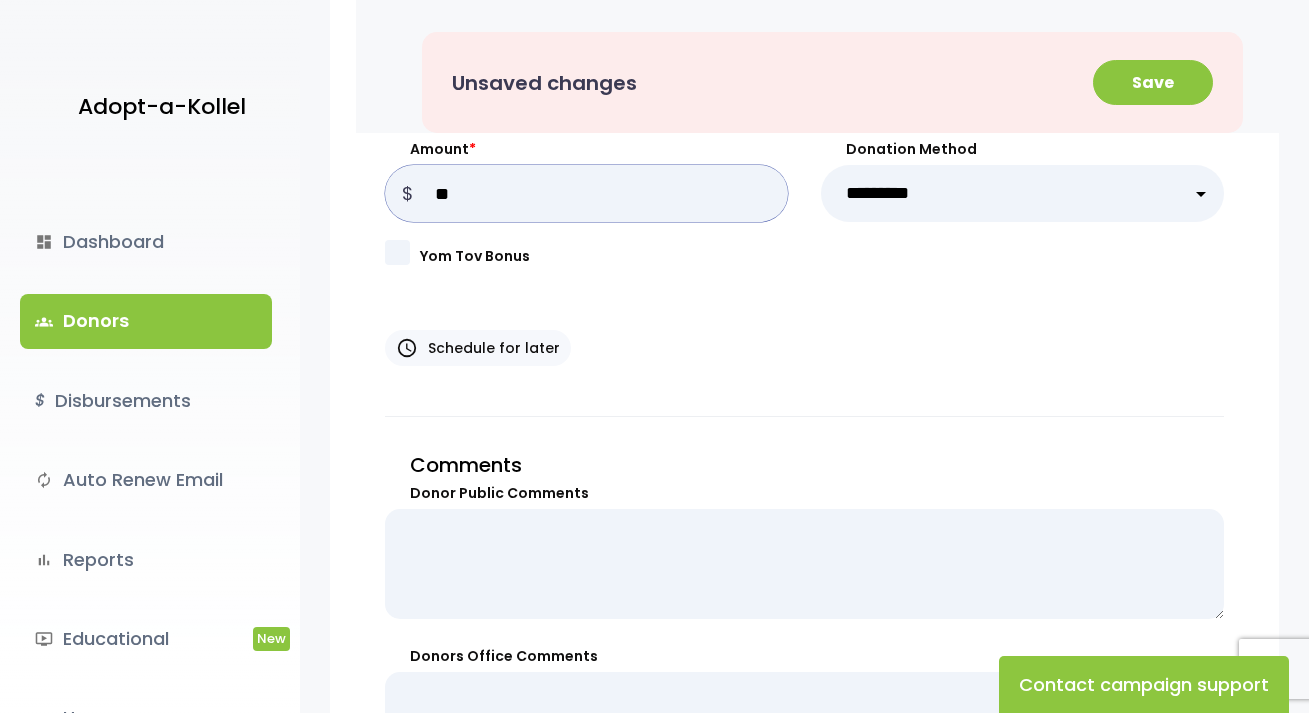 type on "**" 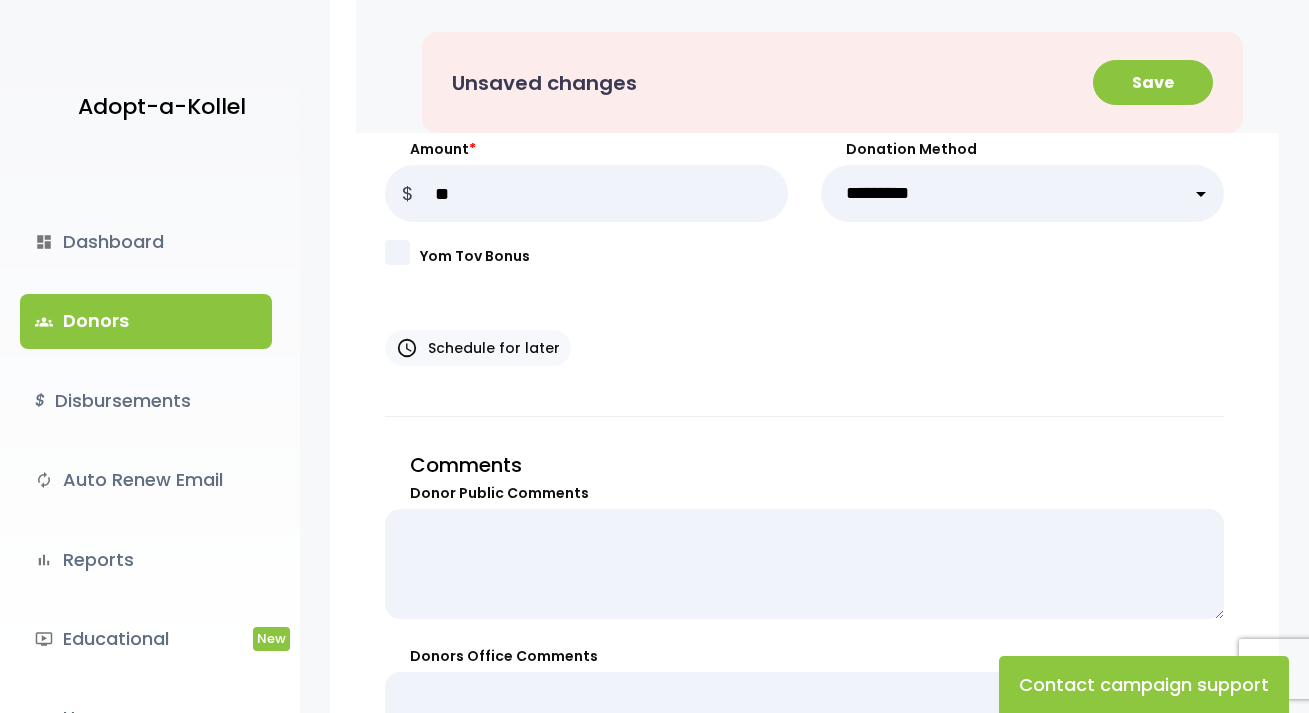 click on "**********" at bounding box center (1022, 193) 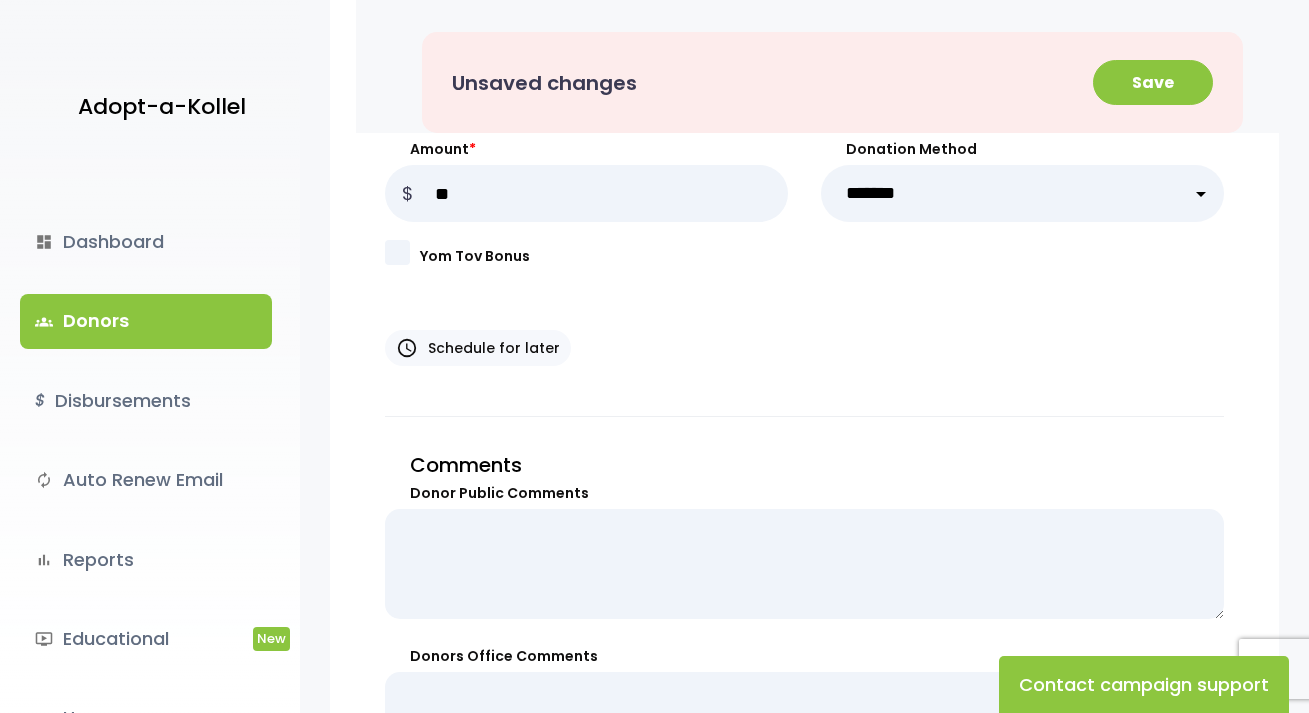 click on "**********" at bounding box center [1022, 193] 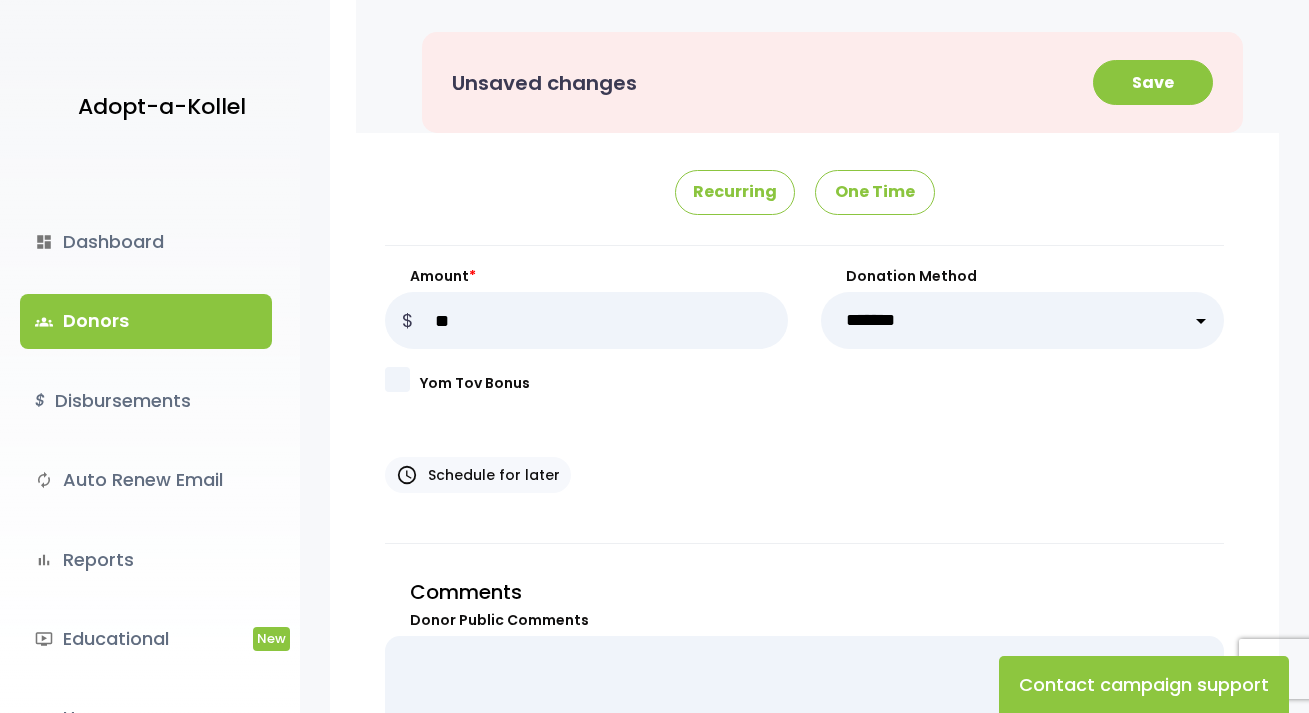 scroll, scrollTop: 0, scrollLeft: 0, axis: both 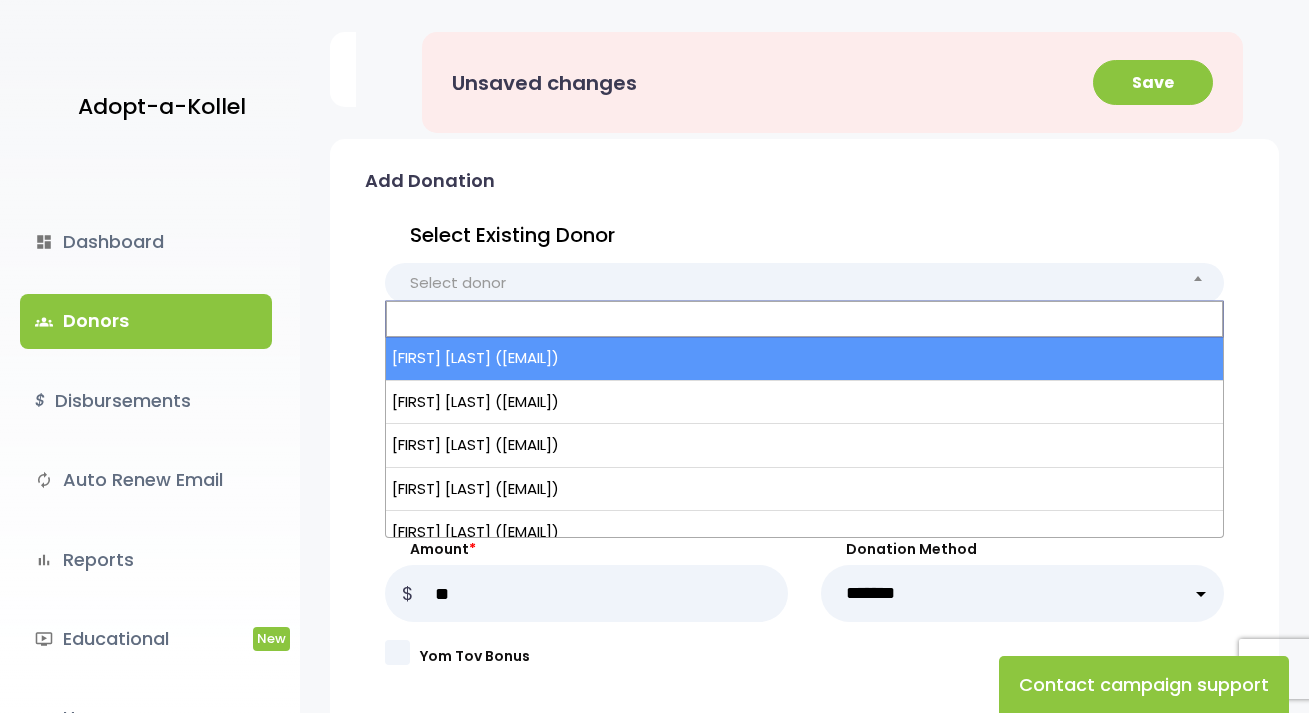 click on "Select donor" at bounding box center (804, 283) 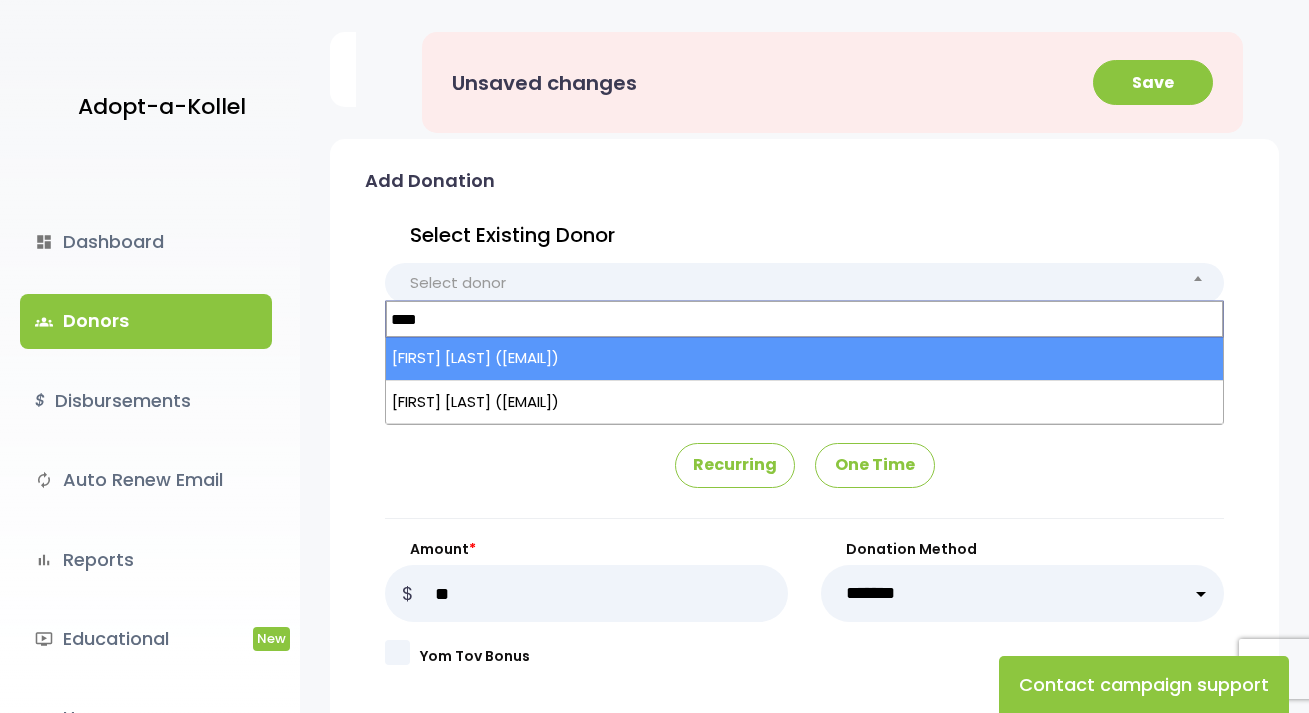 type on "****" 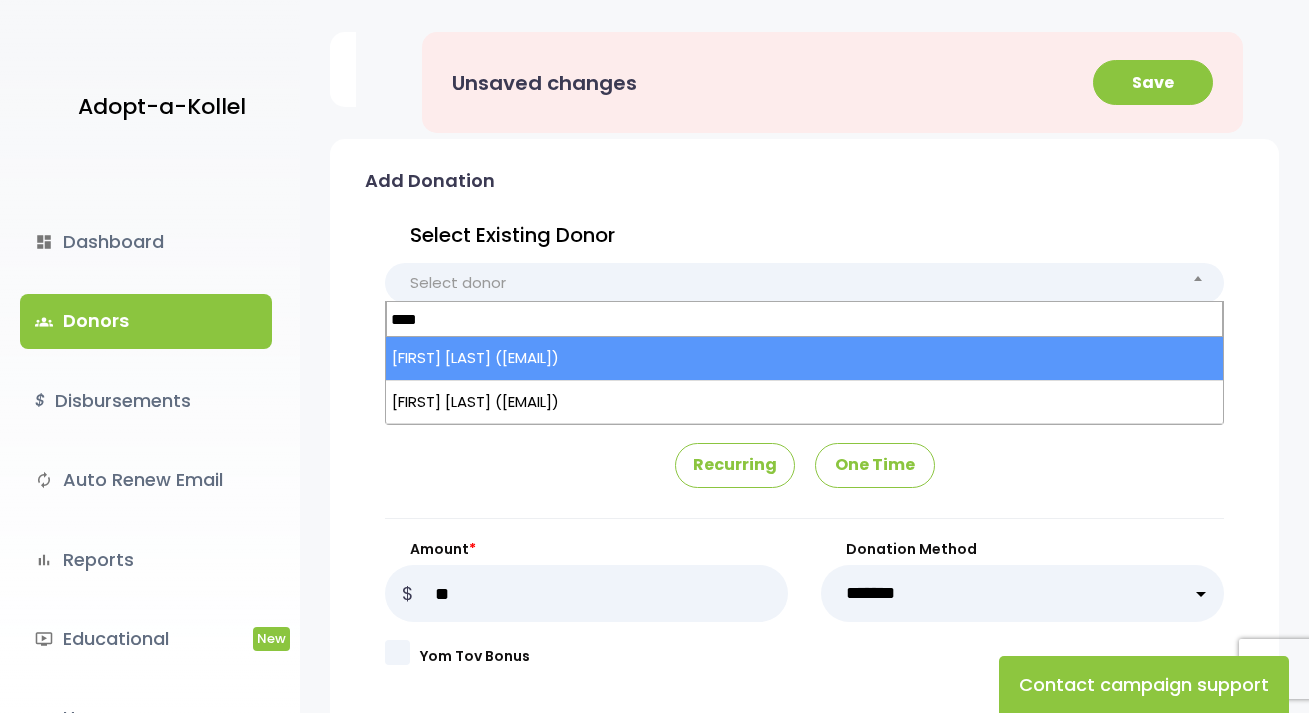 select on "*****" 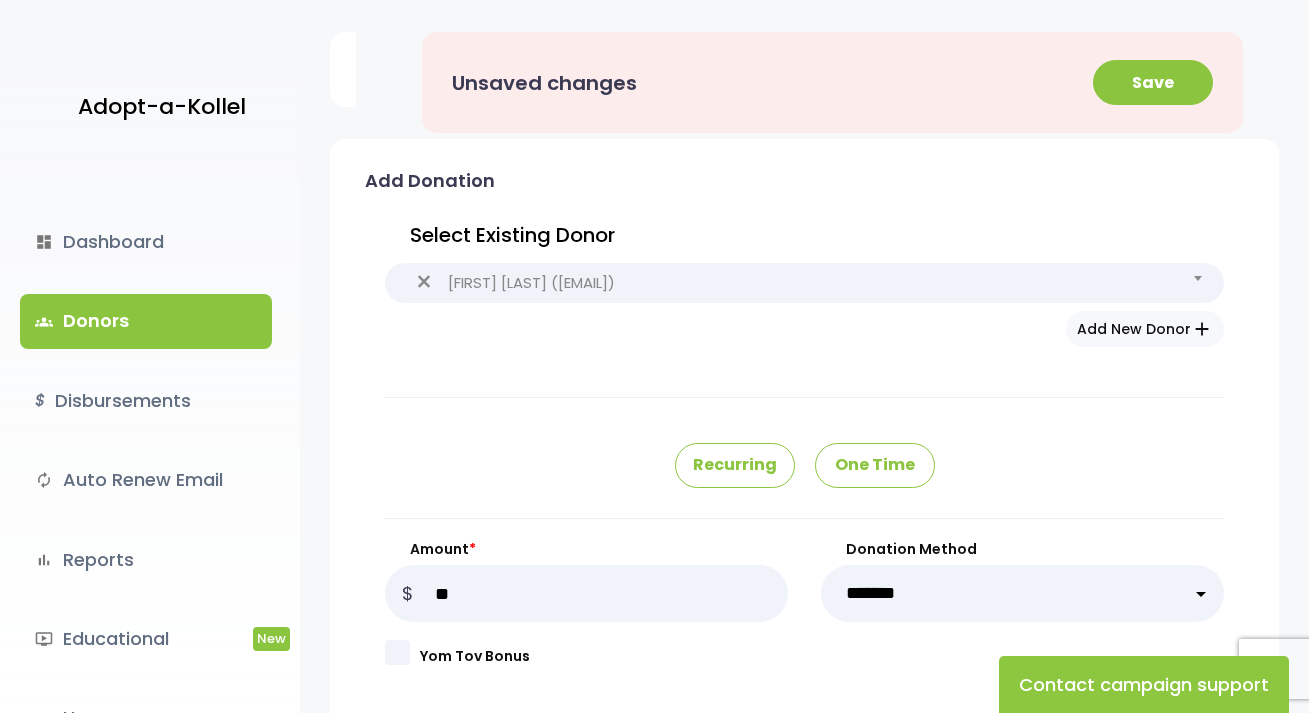type on "*****" 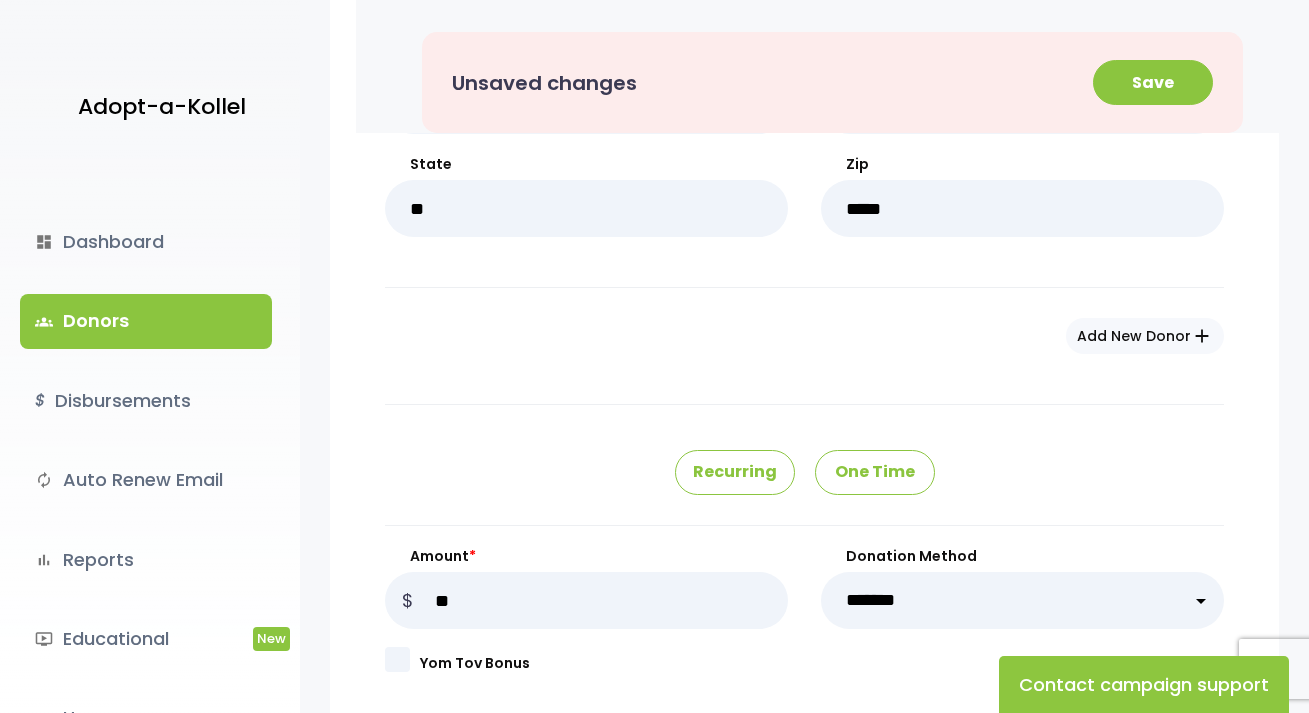 scroll, scrollTop: 1000, scrollLeft: 0, axis: vertical 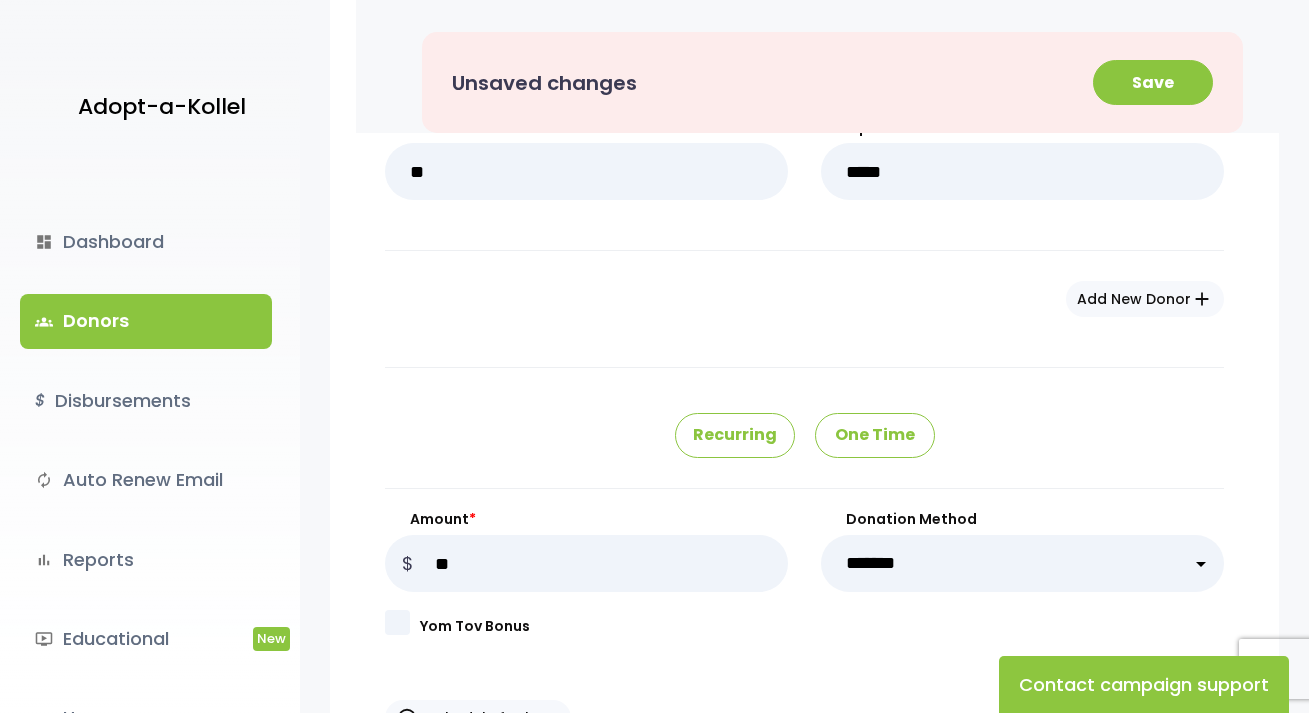 click on "One Time" at bounding box center [875, 435] 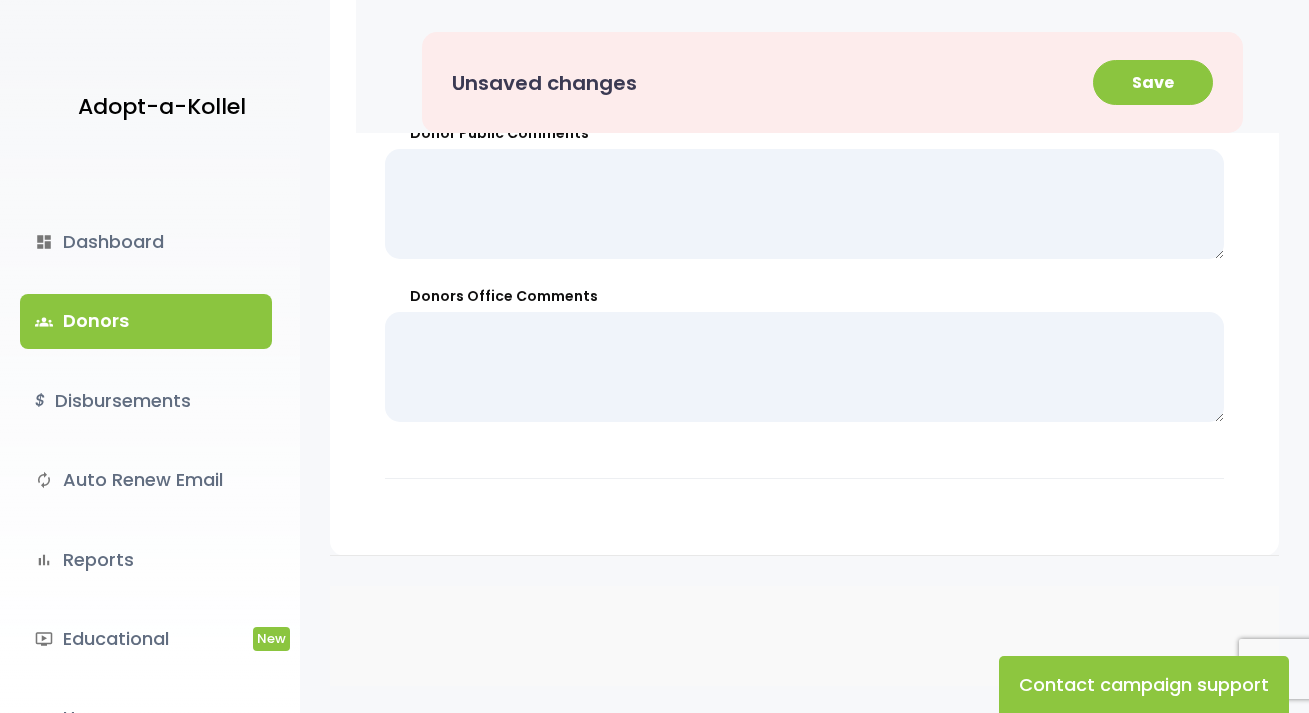 scroll, scrollTop: 1743, scrollLeft: 0, axis: vertical 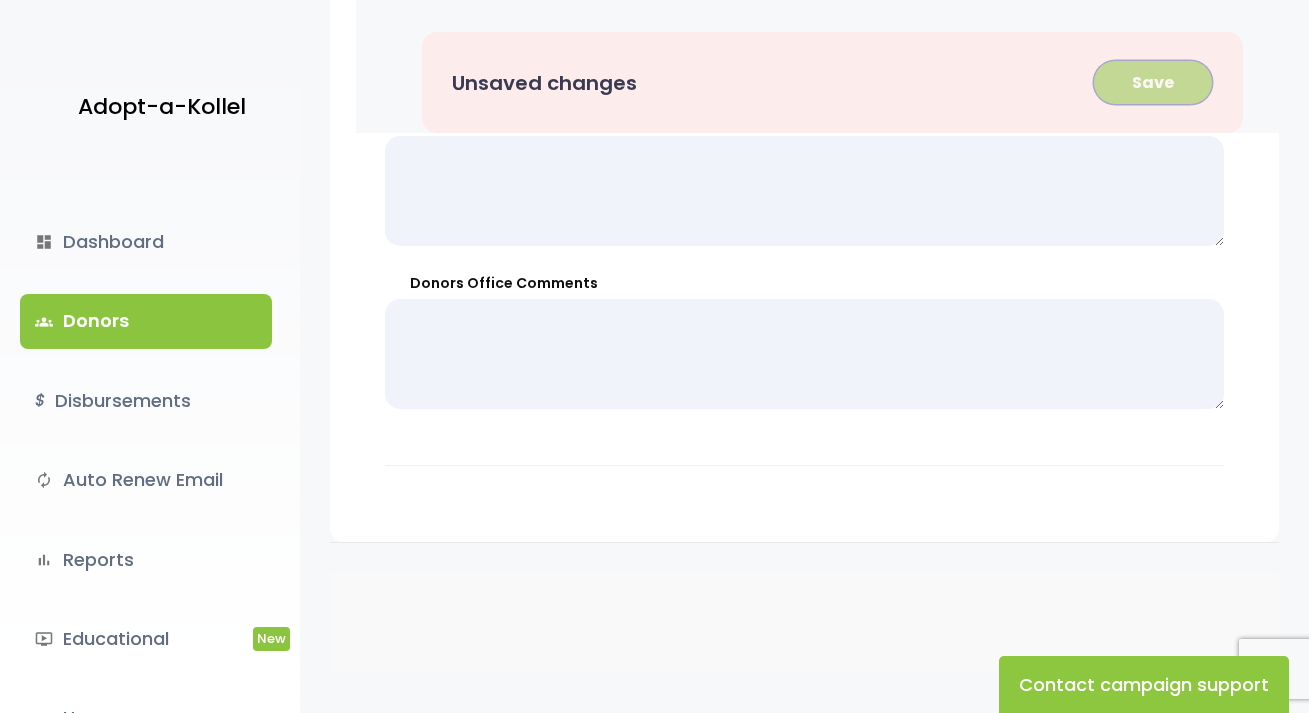 click on "Save" at bounding box center (1153, 82) 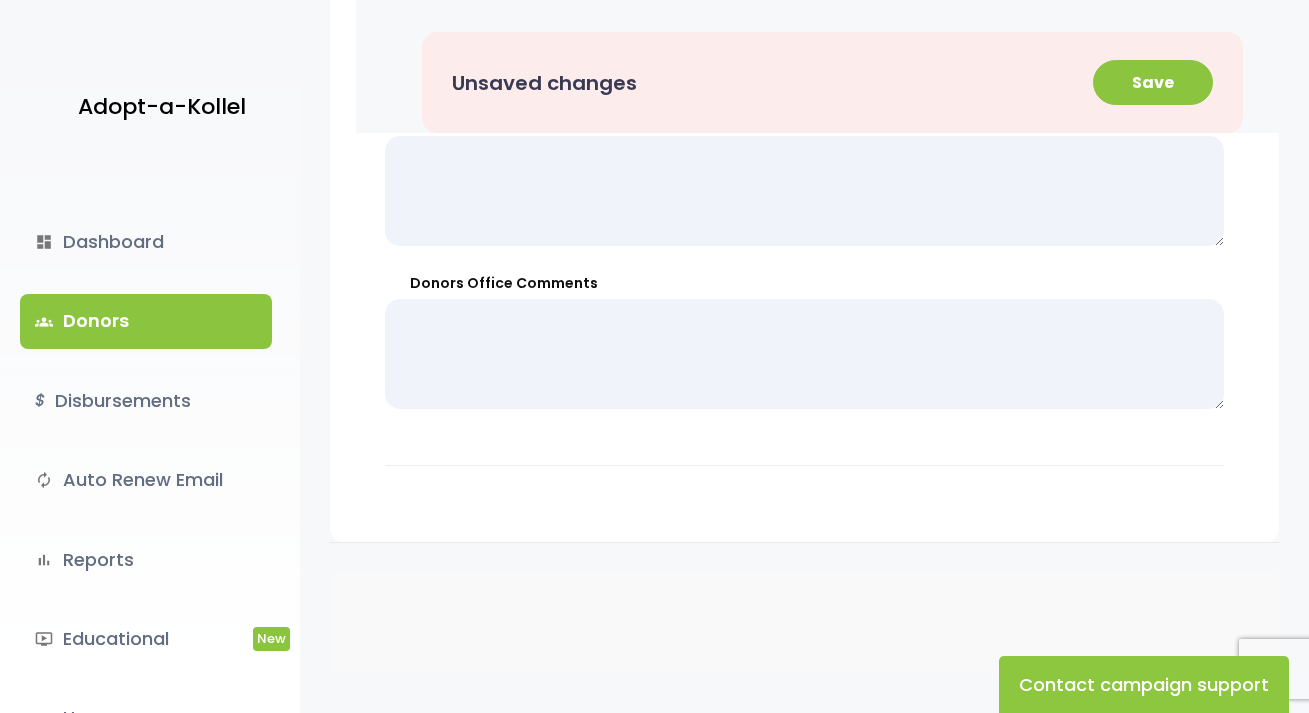 click on "groups Donors" at bounding box center [146, 321] 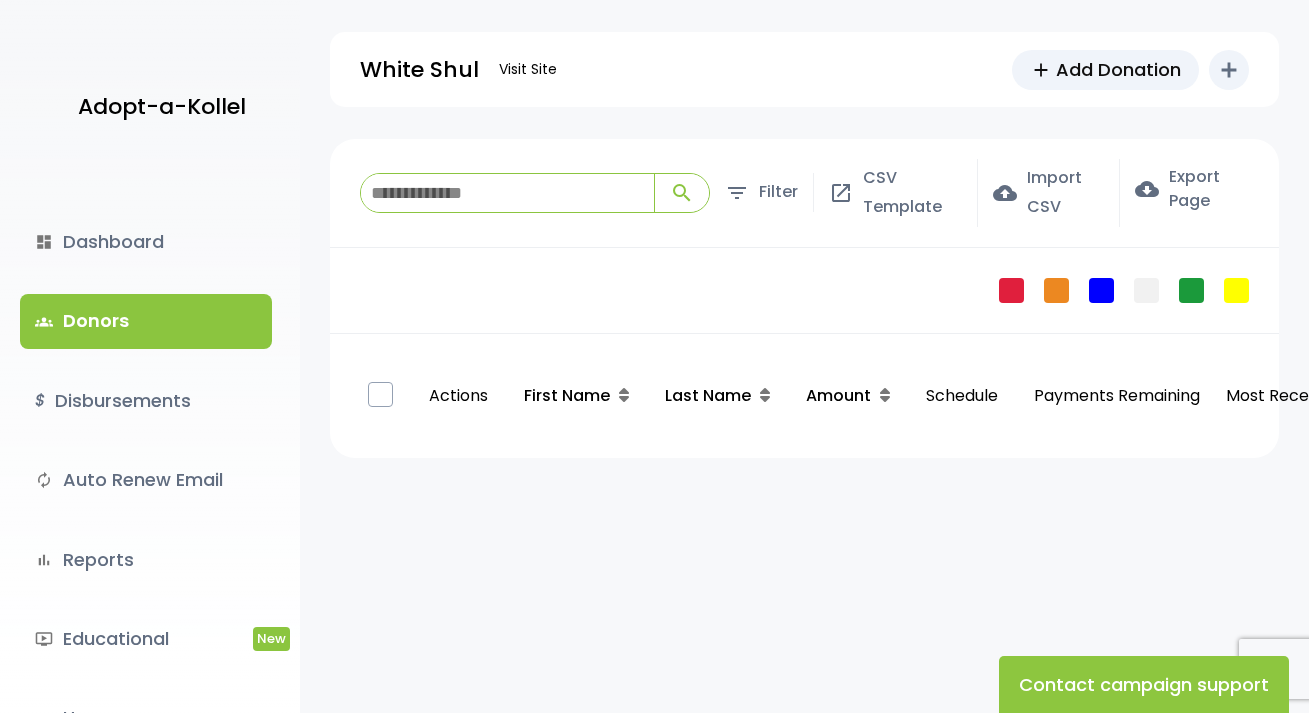 scroll, scrollTop: 0, scrollLeft: 0, axis: both 